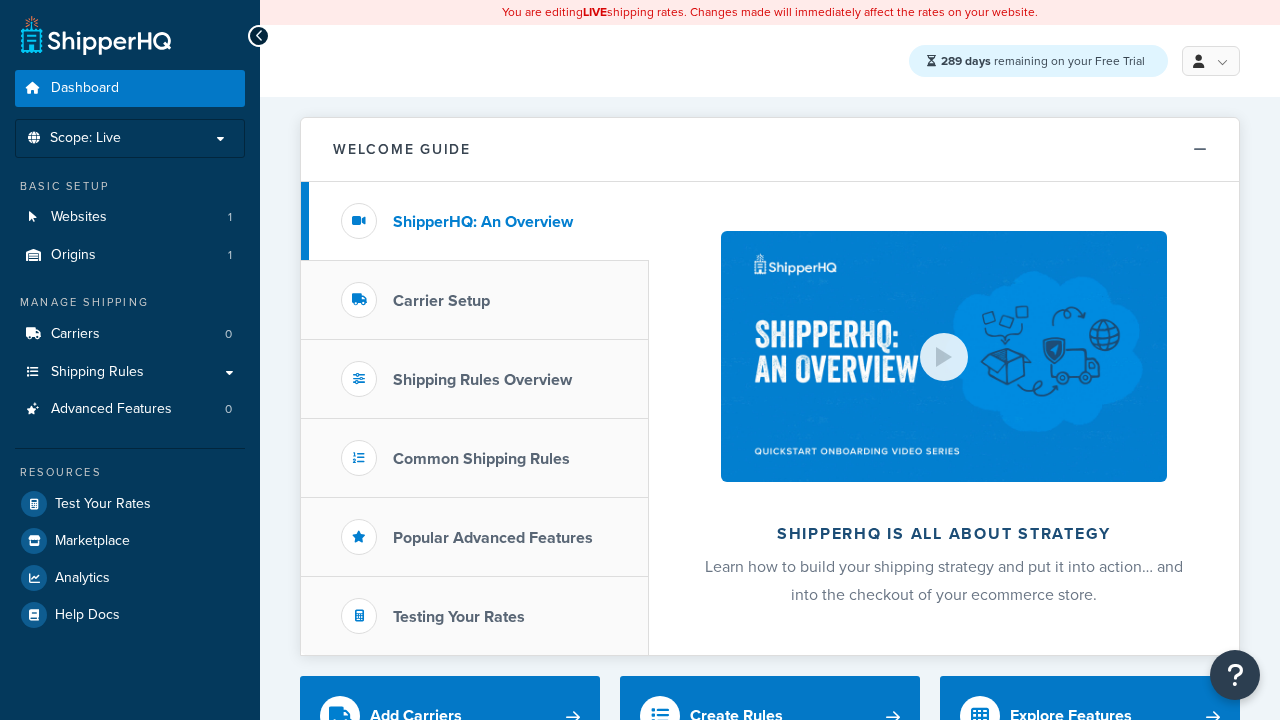 scroll, scrollTop: 0, scrollLeft: 0, axis: both 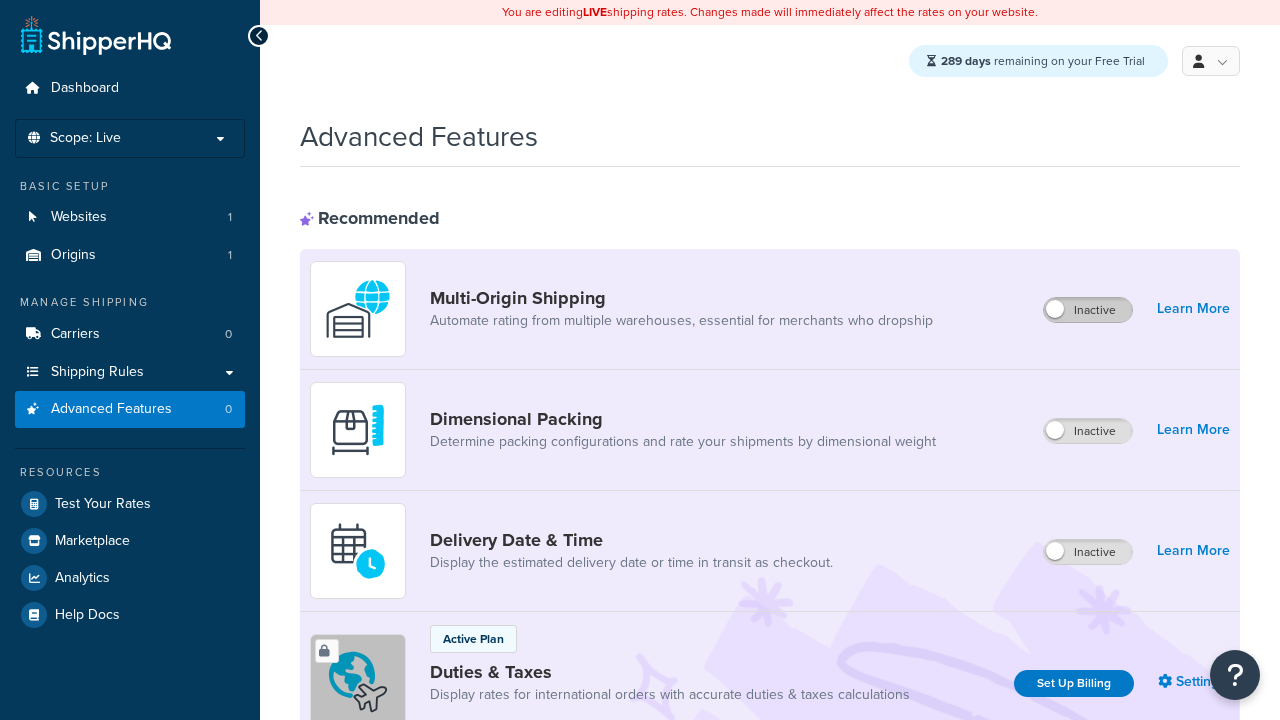 click on "Inactive" at bounding box center (1088, 310) 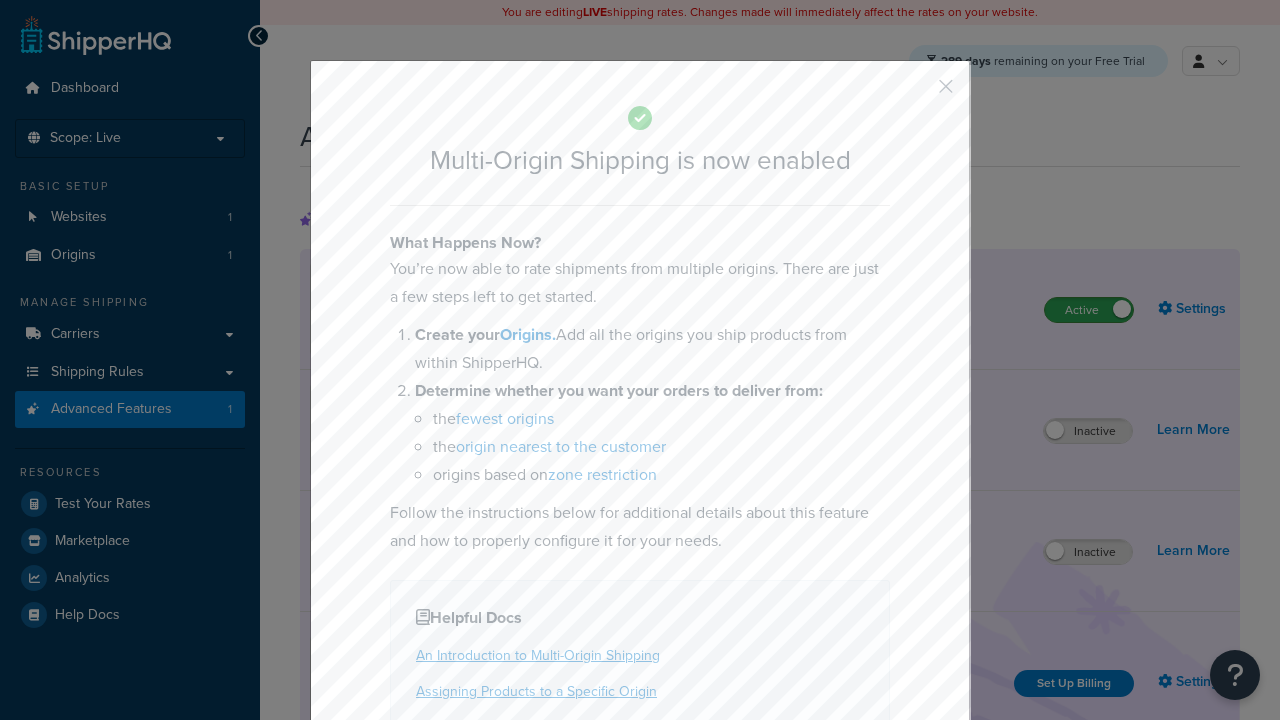 scroll, scrollTop: 0, scrollLeft: 0, axis: both 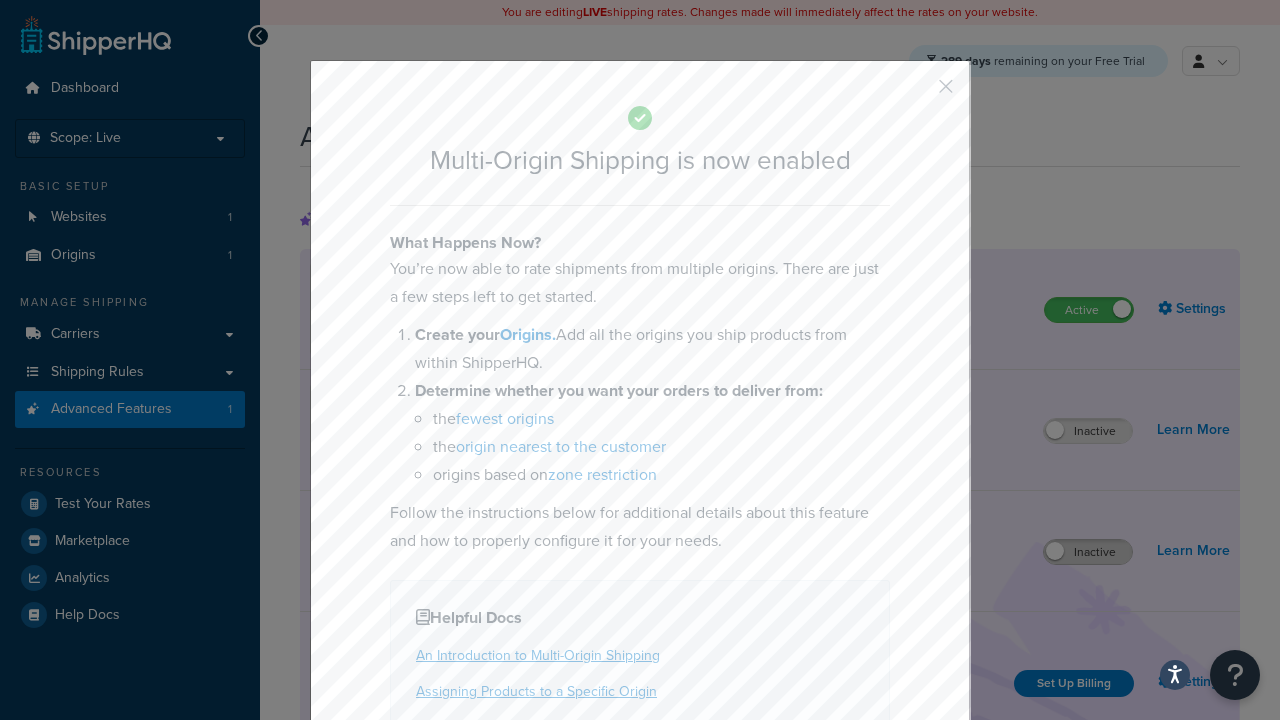 click at bounding box center (916, 93) 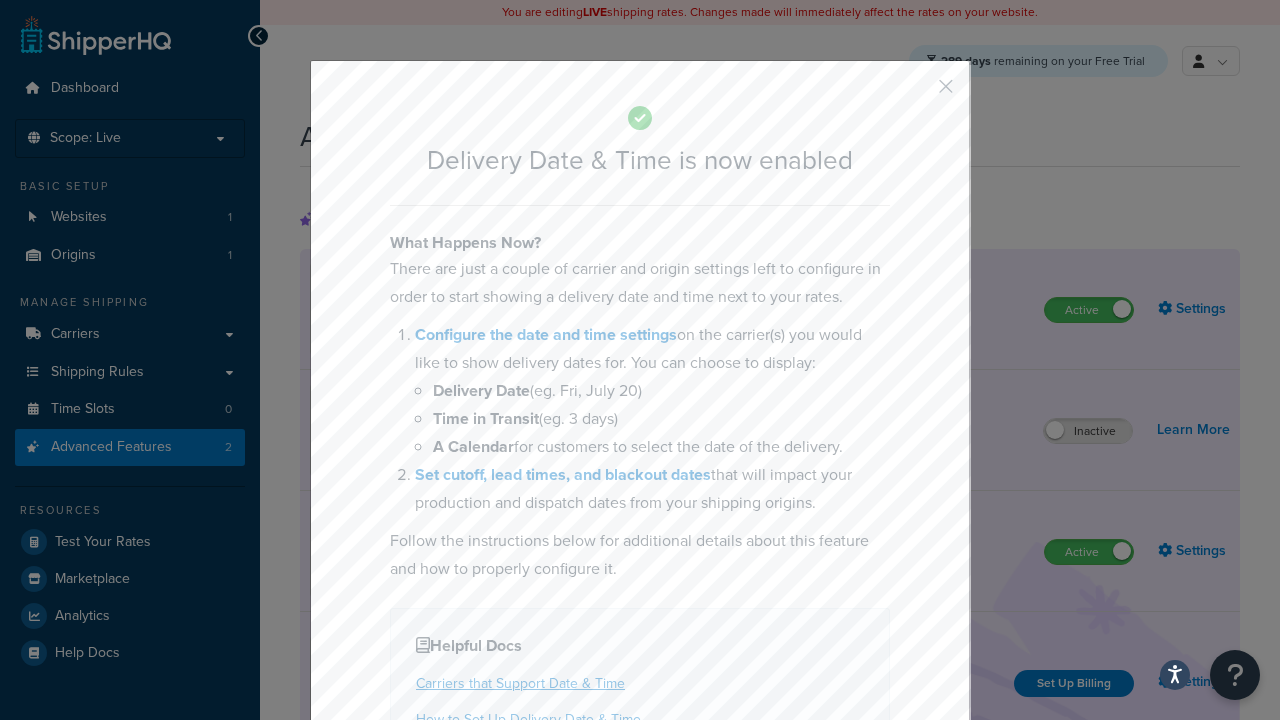 click at bounding box center (916, 93) 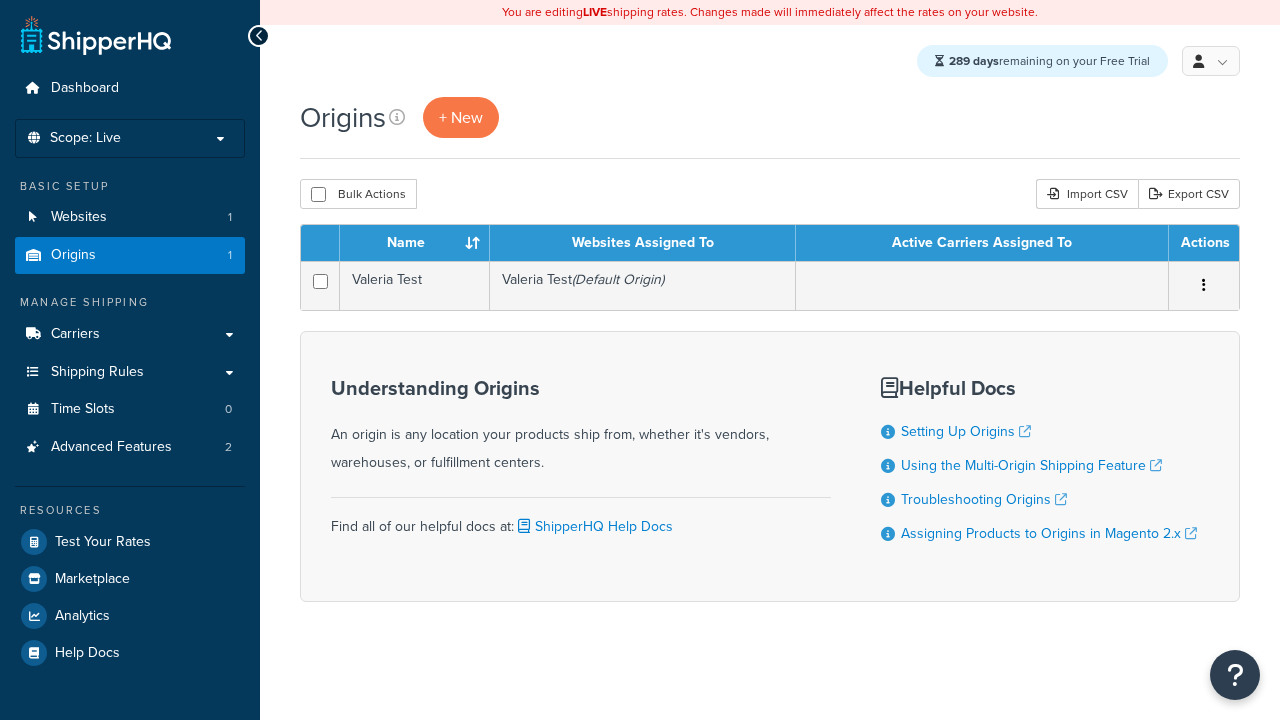 scroll, scrollTop: 0, scrollLeft: 0, axis: both 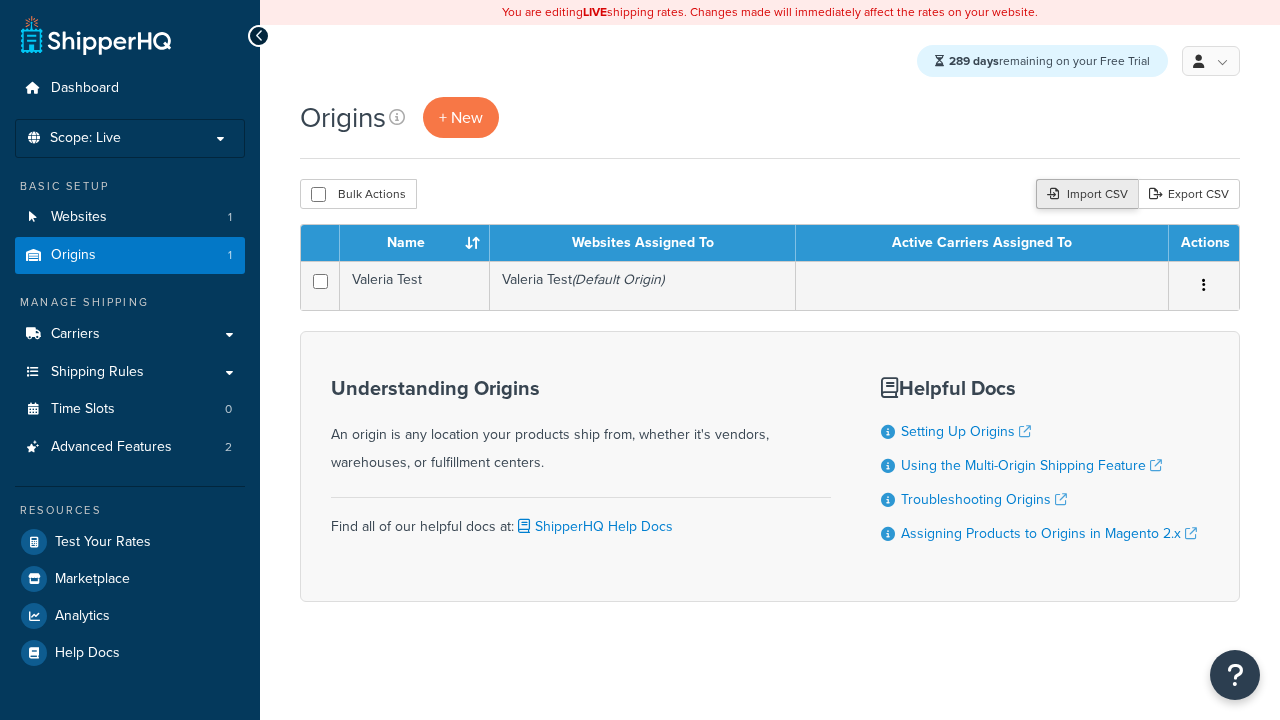 click on "Import CSV" at bounding box center (1087, 194) 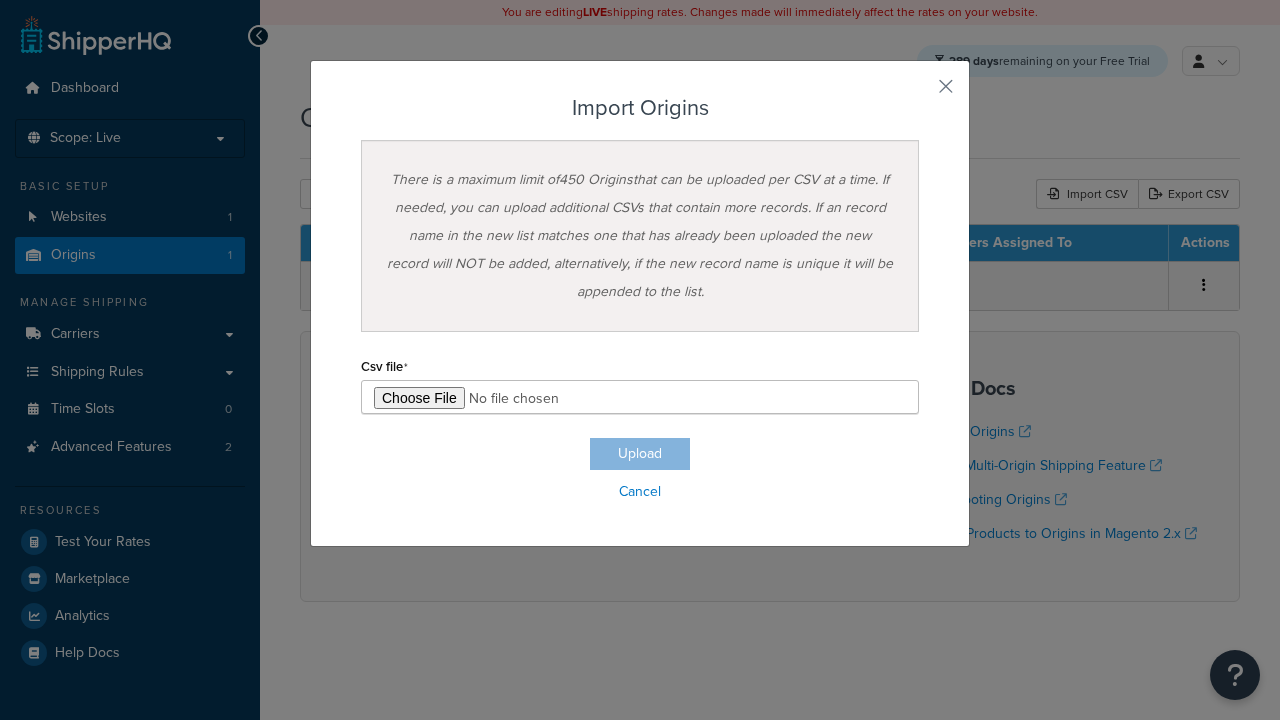 click on "Import Origins" at bounding box center [640, 108] 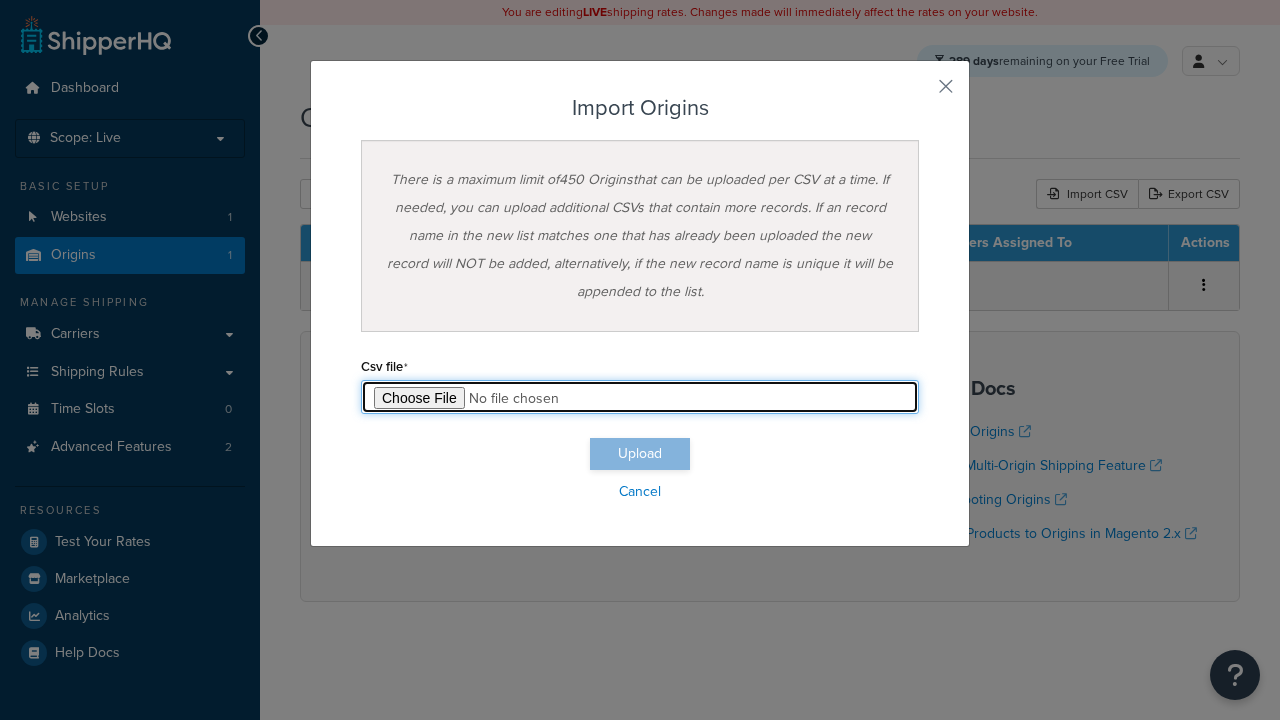 click at bounding box center (640, 397) 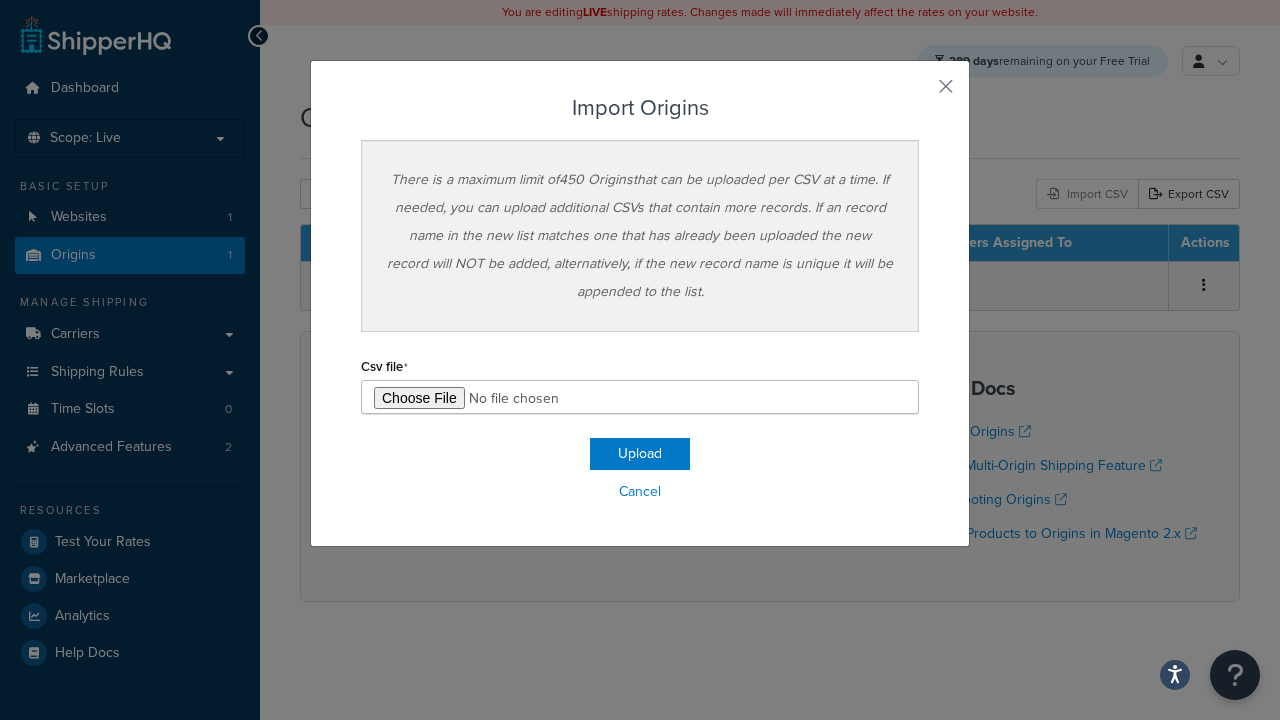 click on "Import Origins" at bounding box center [640, 108] 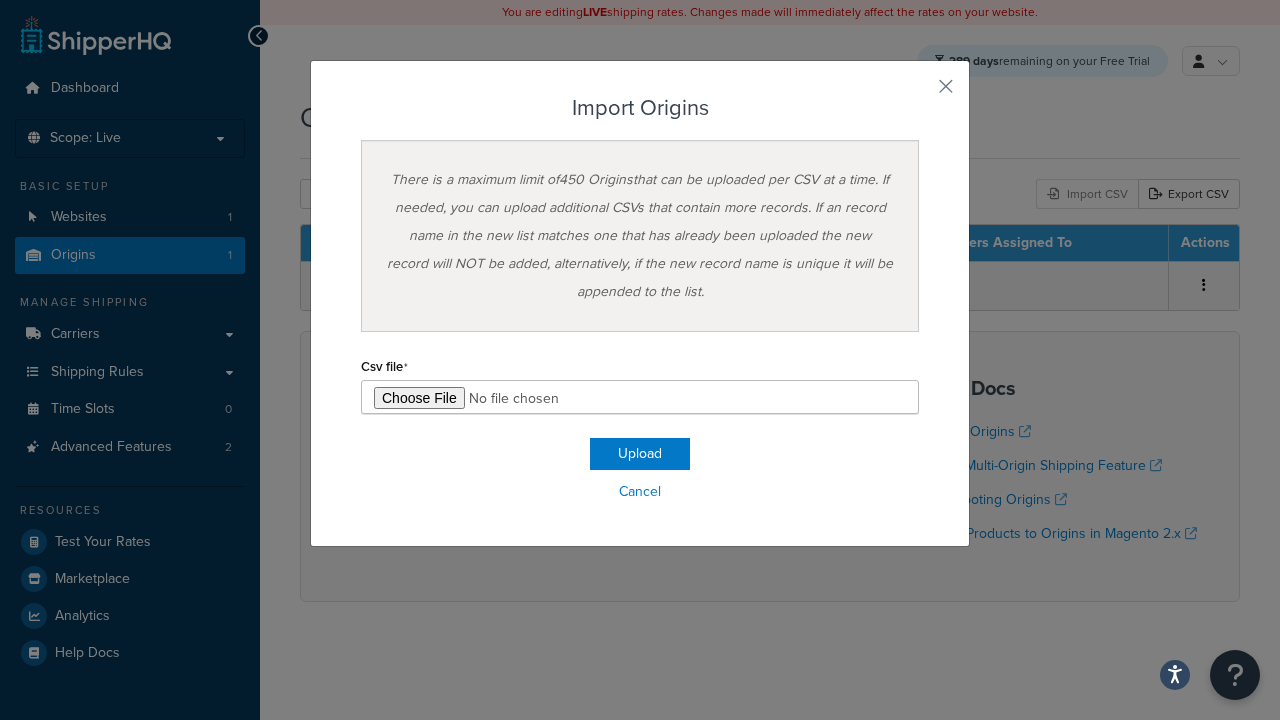 click on "There is a maximum limit of  450   Origins  that can be uploaded per CSV at a time. If needed, you can upload additional CSVs that contain more records. If an record name in the new list matches one that has already been uploaded the new record will NOT be added, alternatively, if the new record name is unique it will be appended to the list." at bounding box center (640, 236) 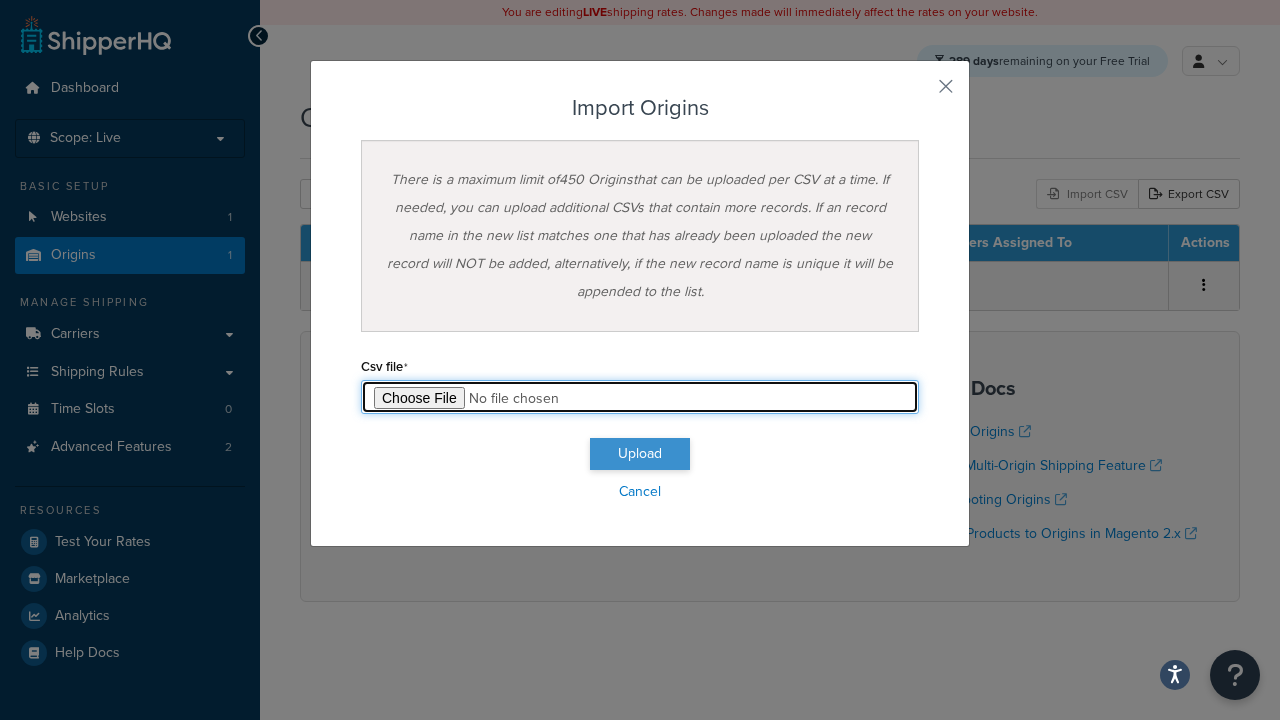 click at bounding box center [640, 397] 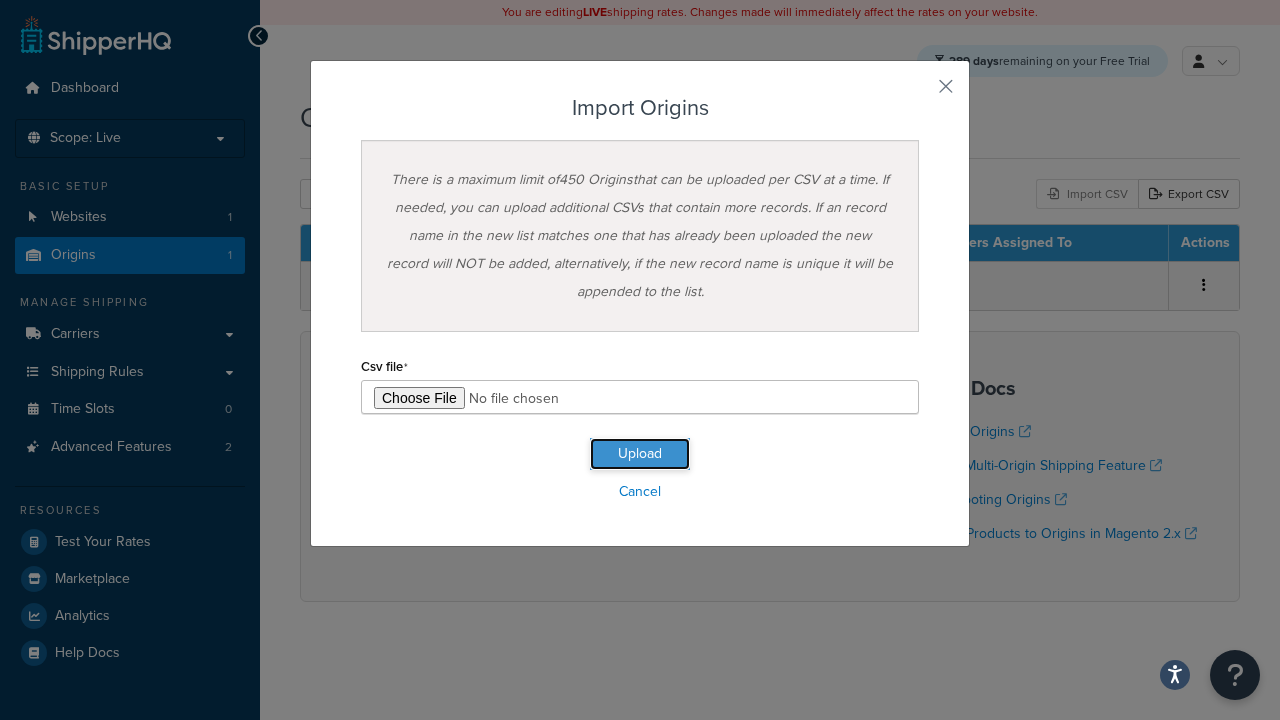 click on "Upload" at bounding box center (640, 454) 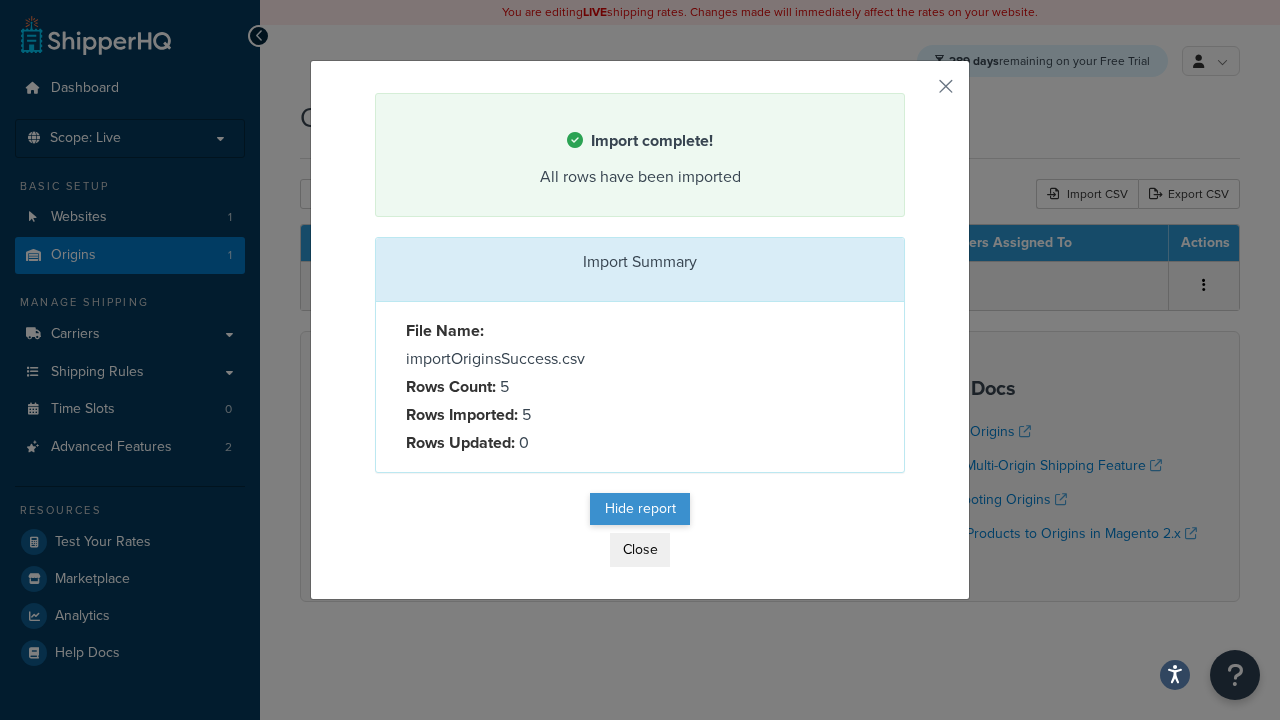 click on "Hide report" at bounding box center [640, 509] 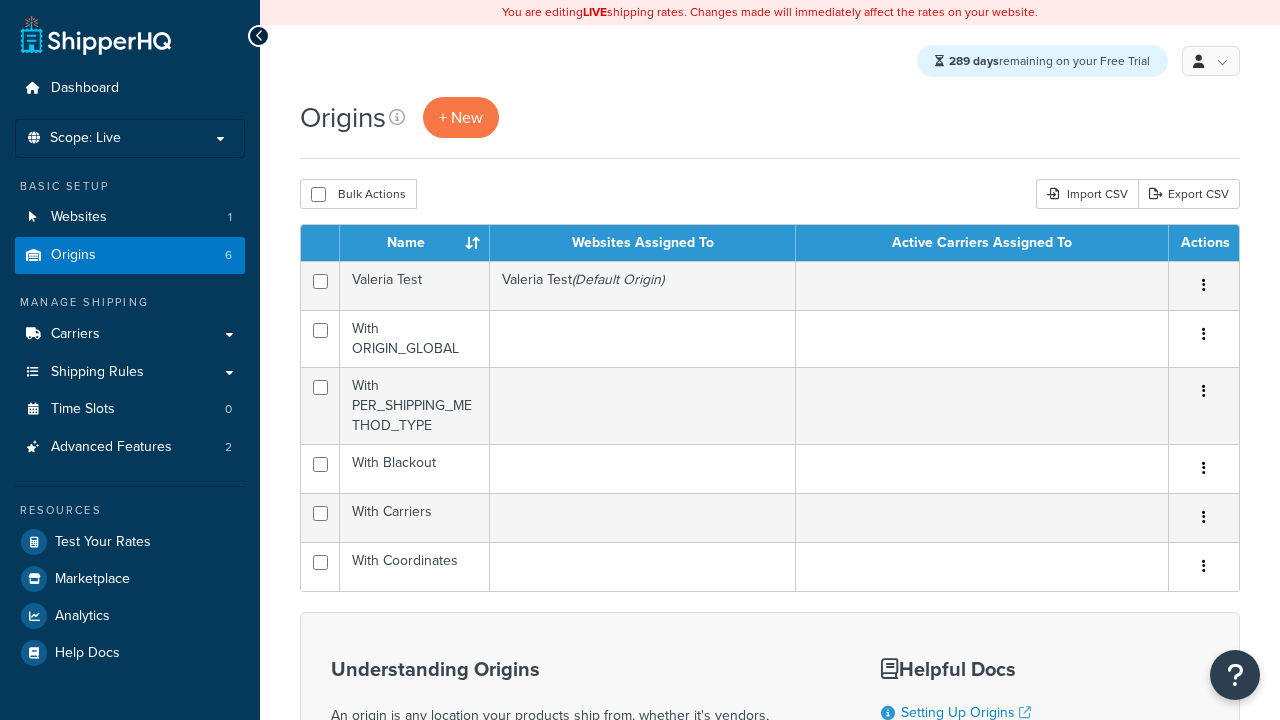scroll, scrollTop: 0, scrollLeft: 0, axis: both 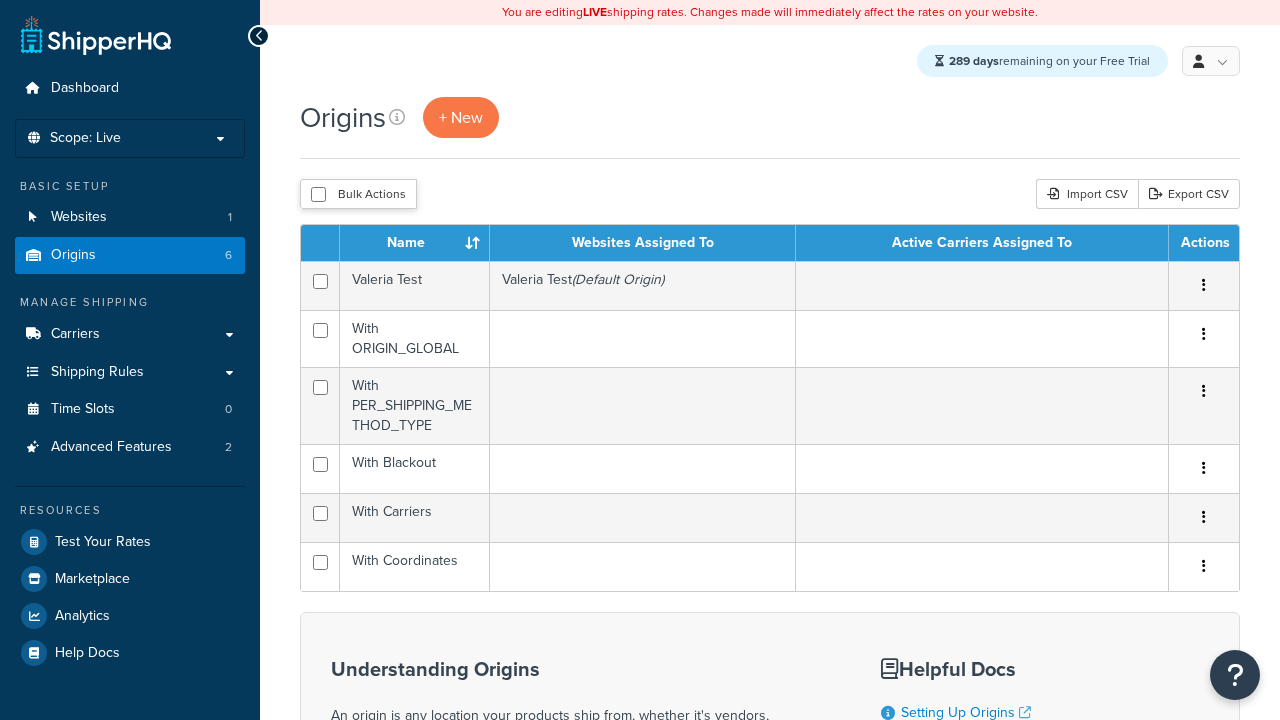 click at bounding box center (318, 194) 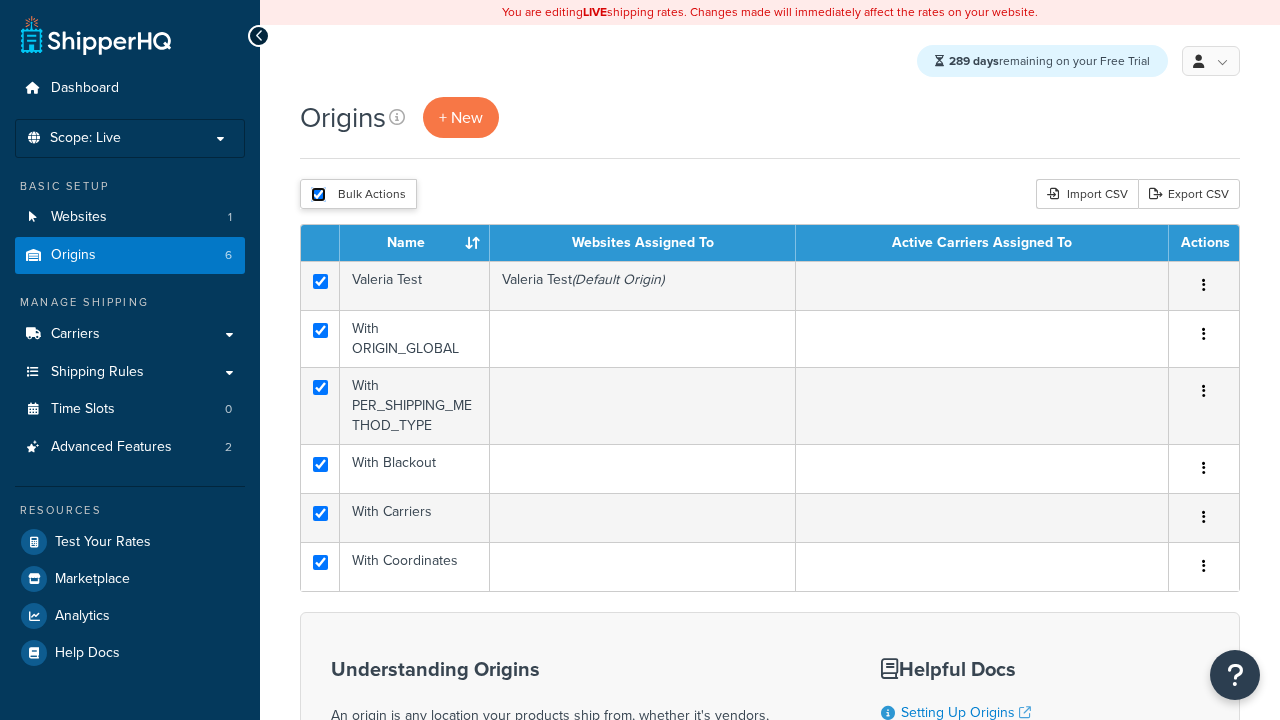 checkbox on "true" 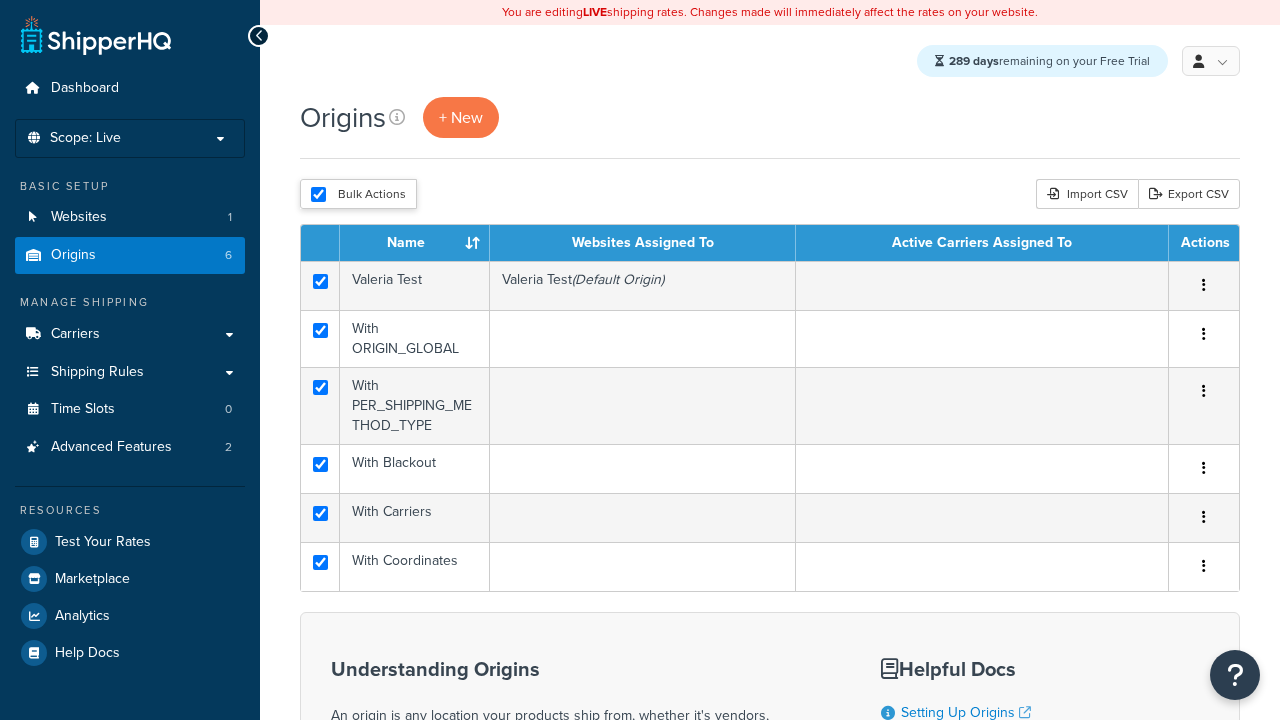 click on "Duplicate" at bounding box center (0, 0) 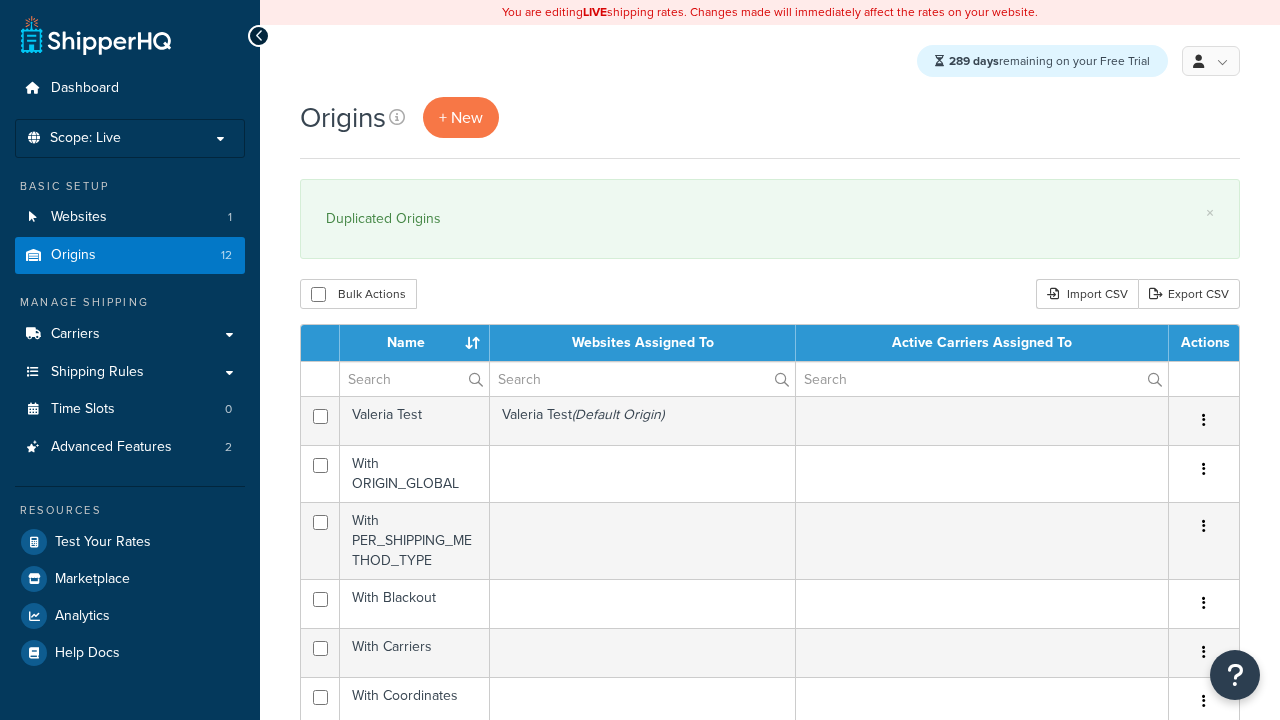 scroll, scrollTop: 0, scrollLeft: 0, axis: both 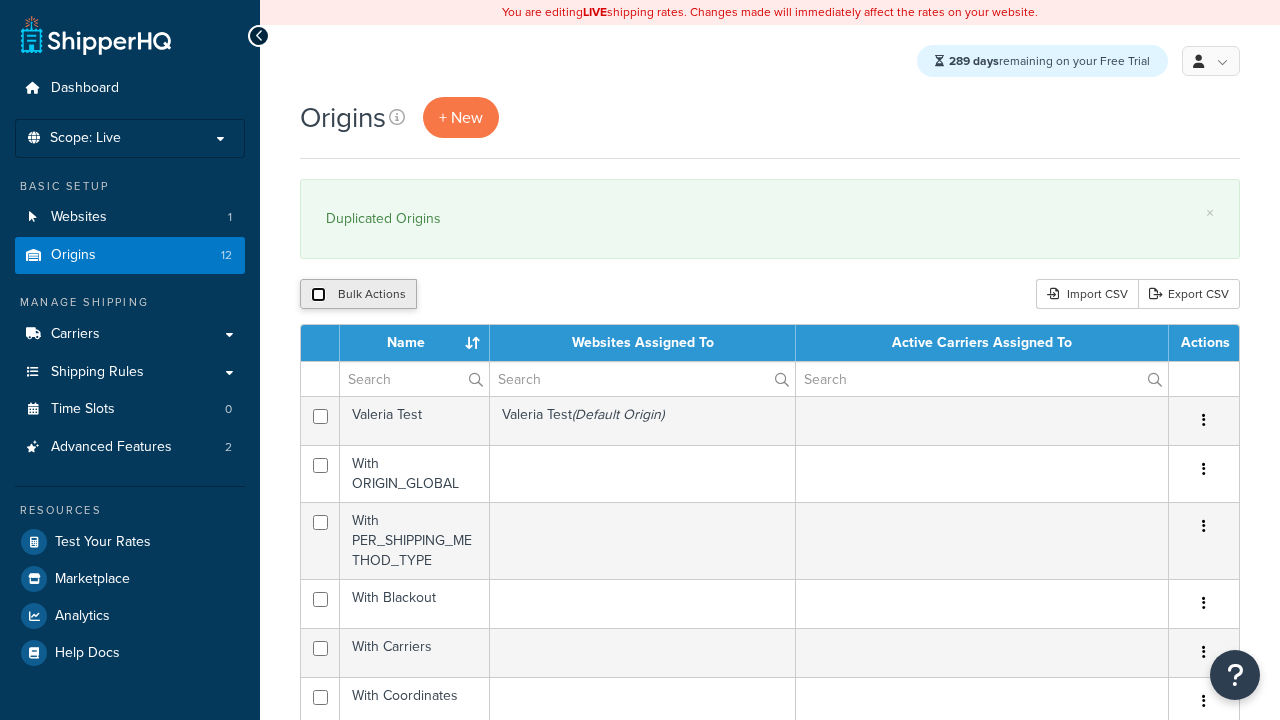 click at bounding box center (318, 294) 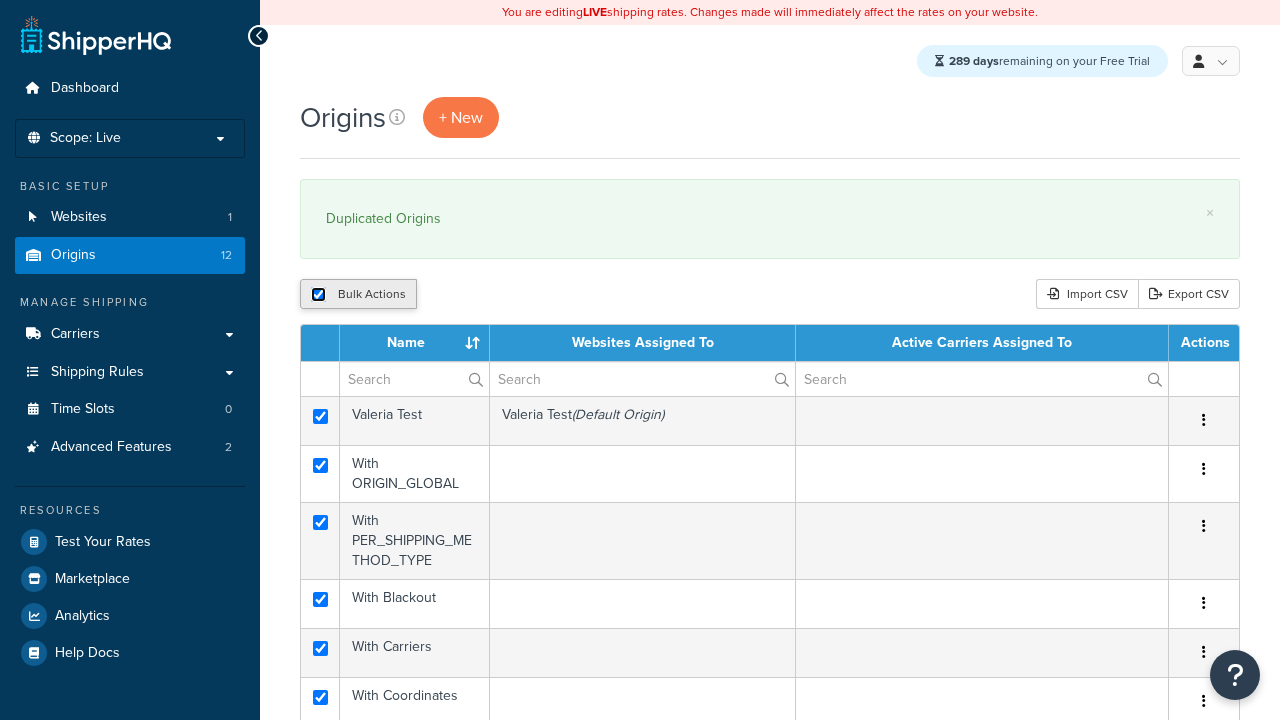 checkbox on "true" 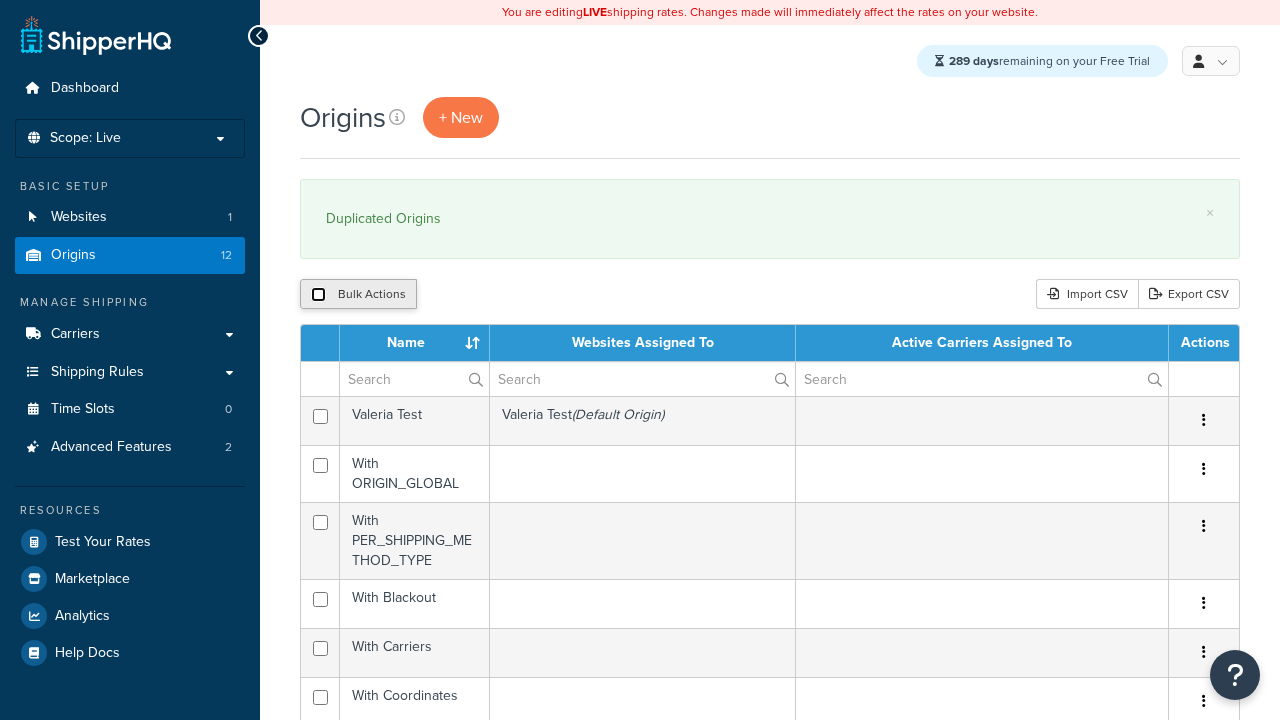 checkbox on "false" 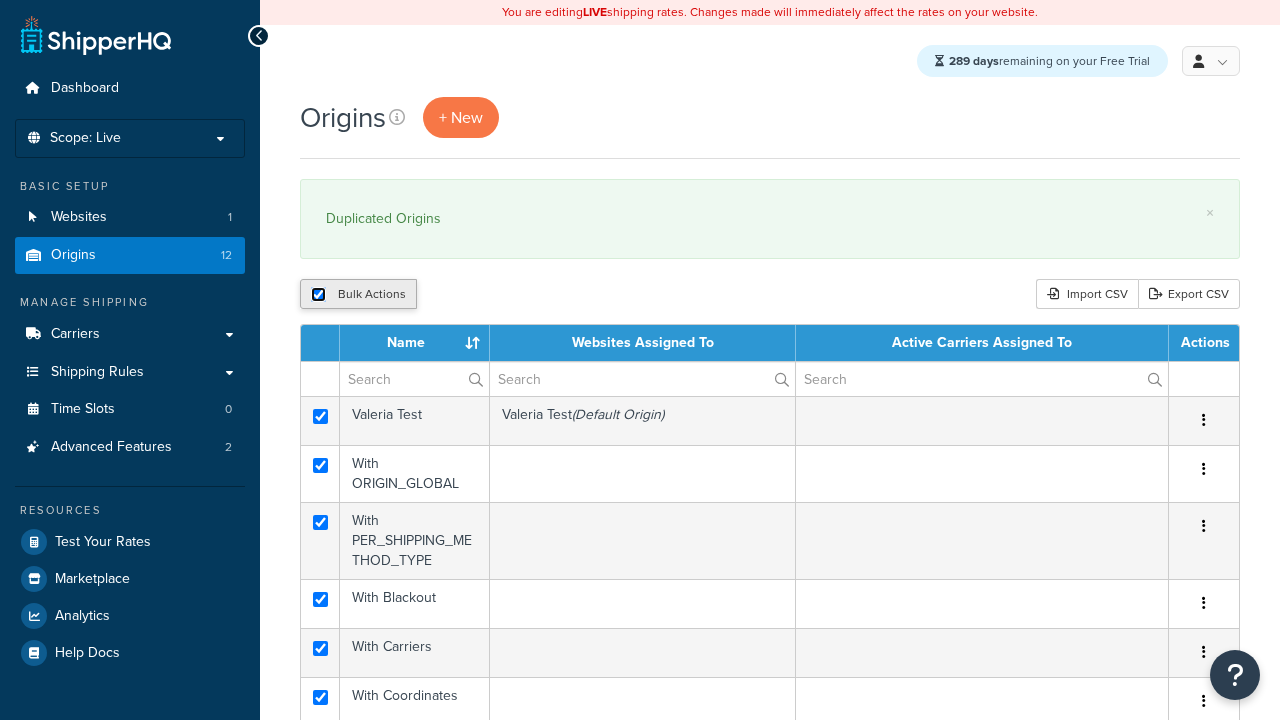 checkbox on "true" 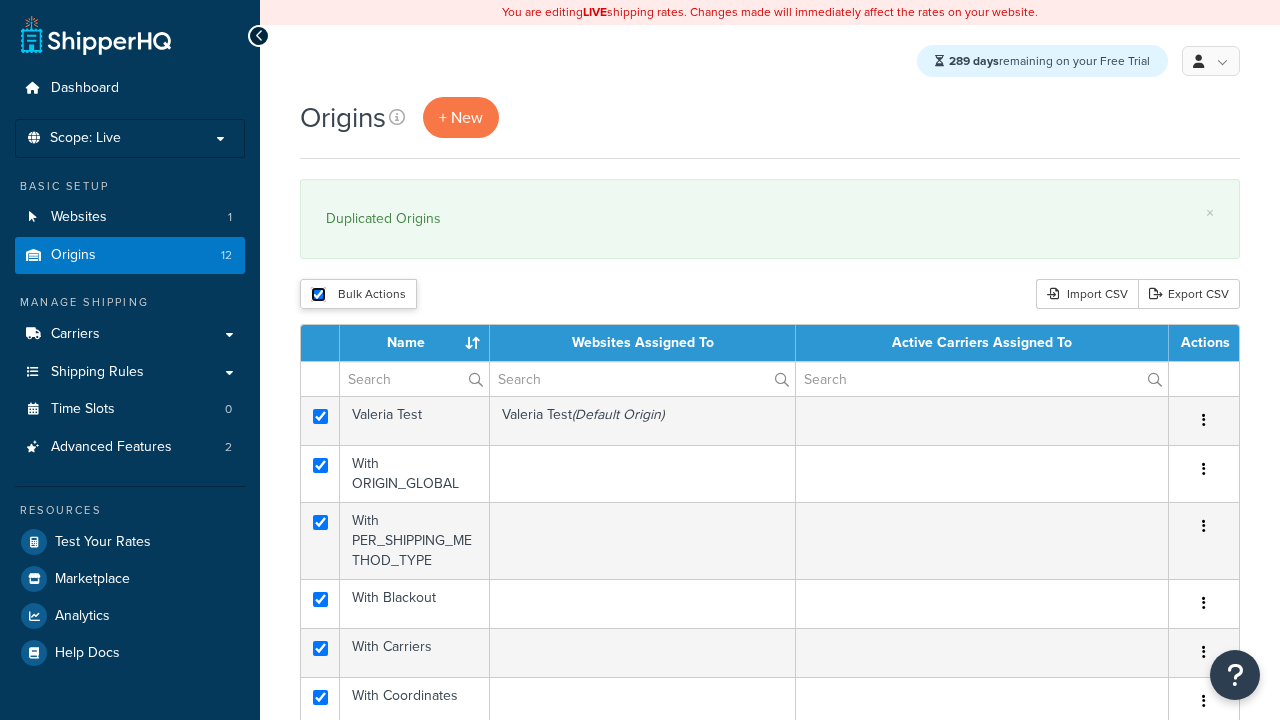 click on "Delete" at bounding box center (0, 0) 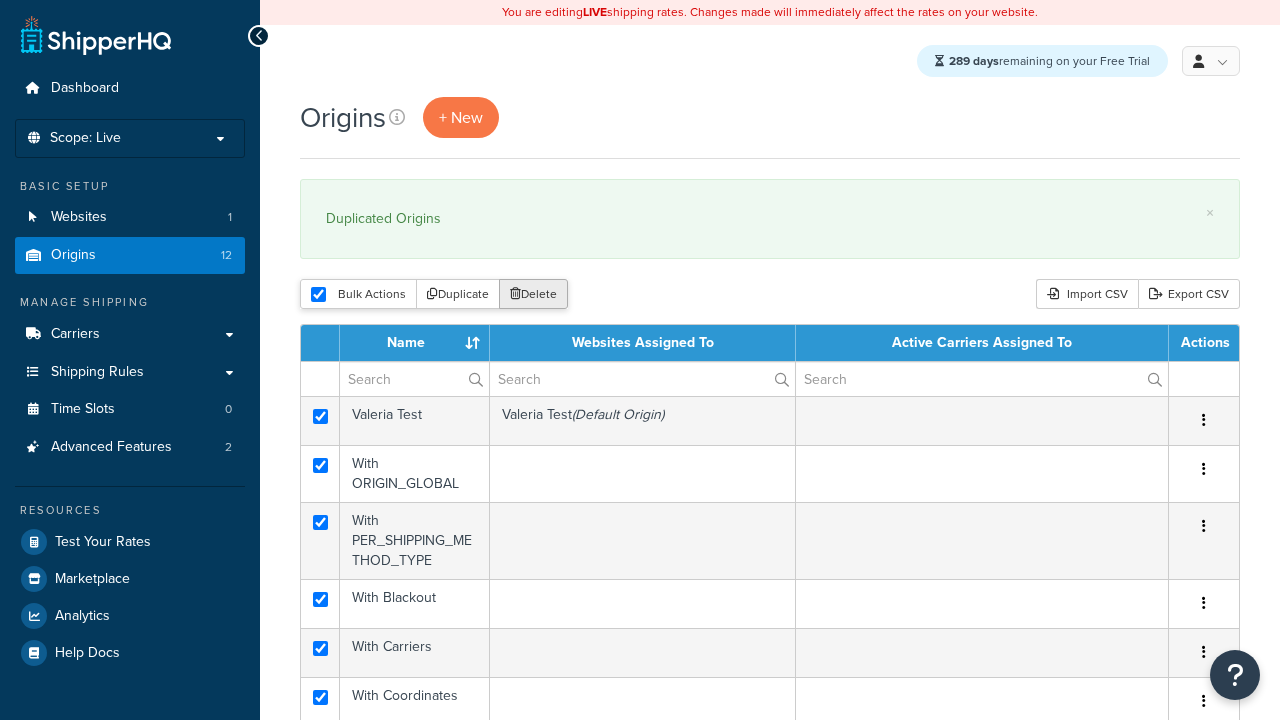 scroll, scrollTop: 0, scrollLeft: 0, axis: both 